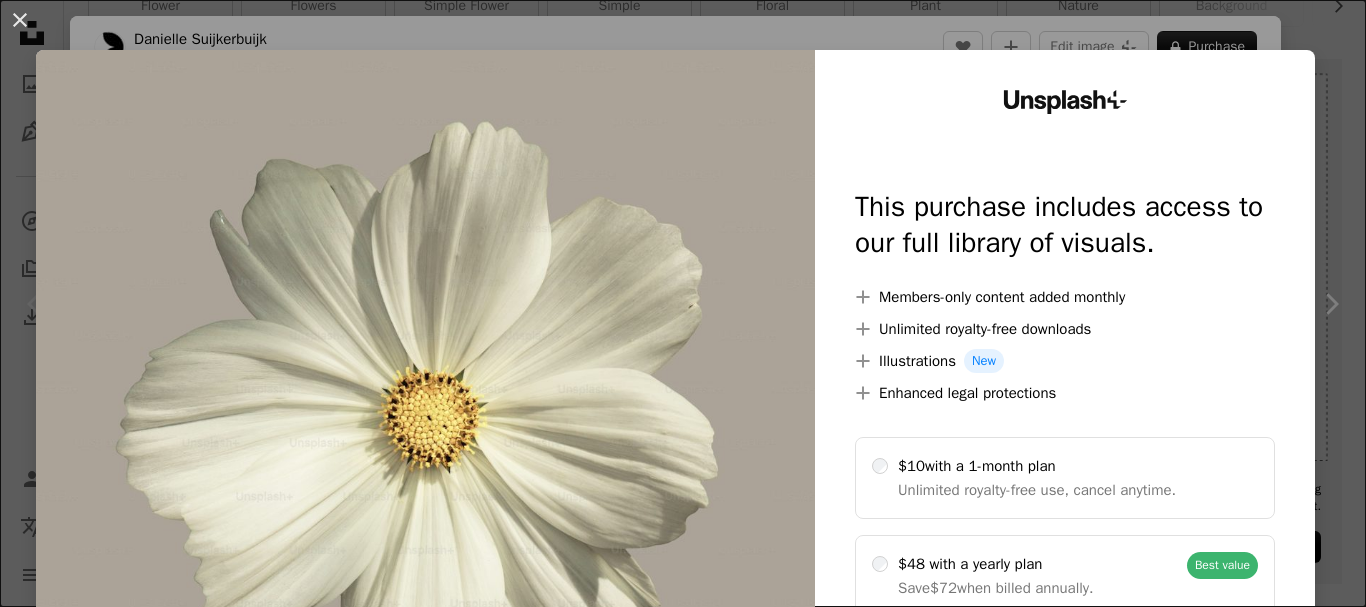 scroll, scrollTop: 440, scrollLeft: 0, axis: vertical 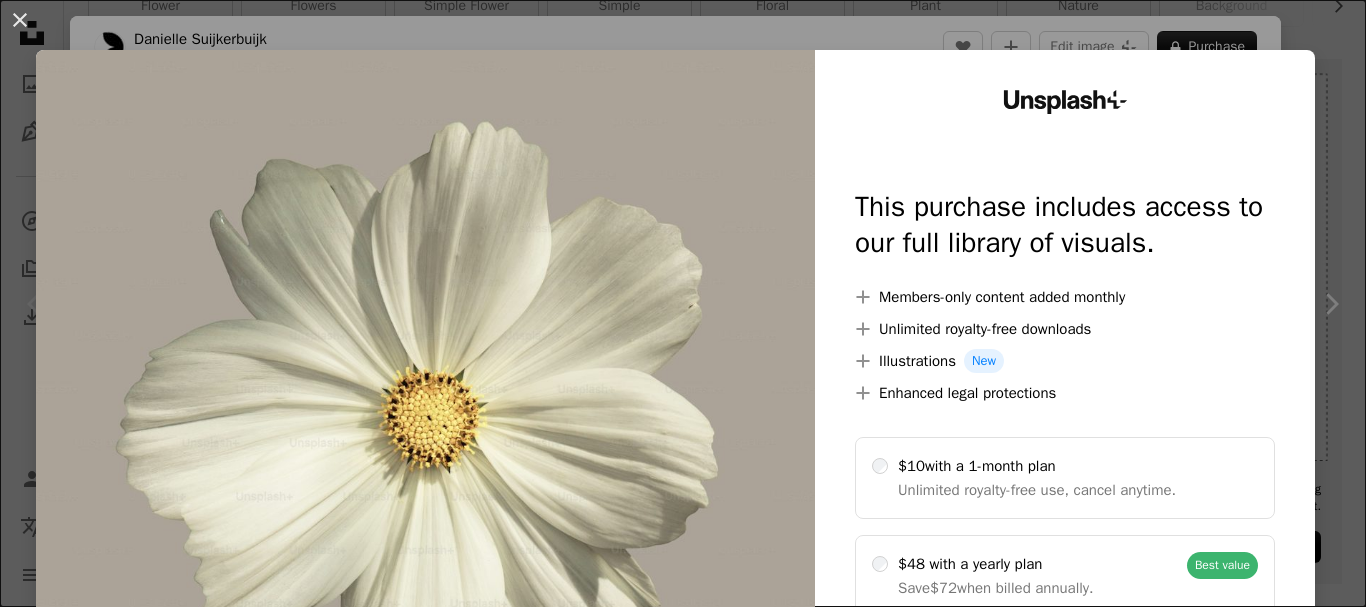 click on "An X shape Unsplash+ This purchase includes access to our full library of visuals. A plus sign Members-only content added monthly A plus sign Unlimited royalty-free downloads A plus sign Illustrations  New A plus sign Enhanced legal protections $10  with a 1-month plan Unlimited royalty-free use, cancel anytime. $48   with a yearly plan Save  $72  when billed annually. Best value Continue with purchase Taxes where applicable. Renews automatically. Cancel anytime." at bounding box center (683, 303) 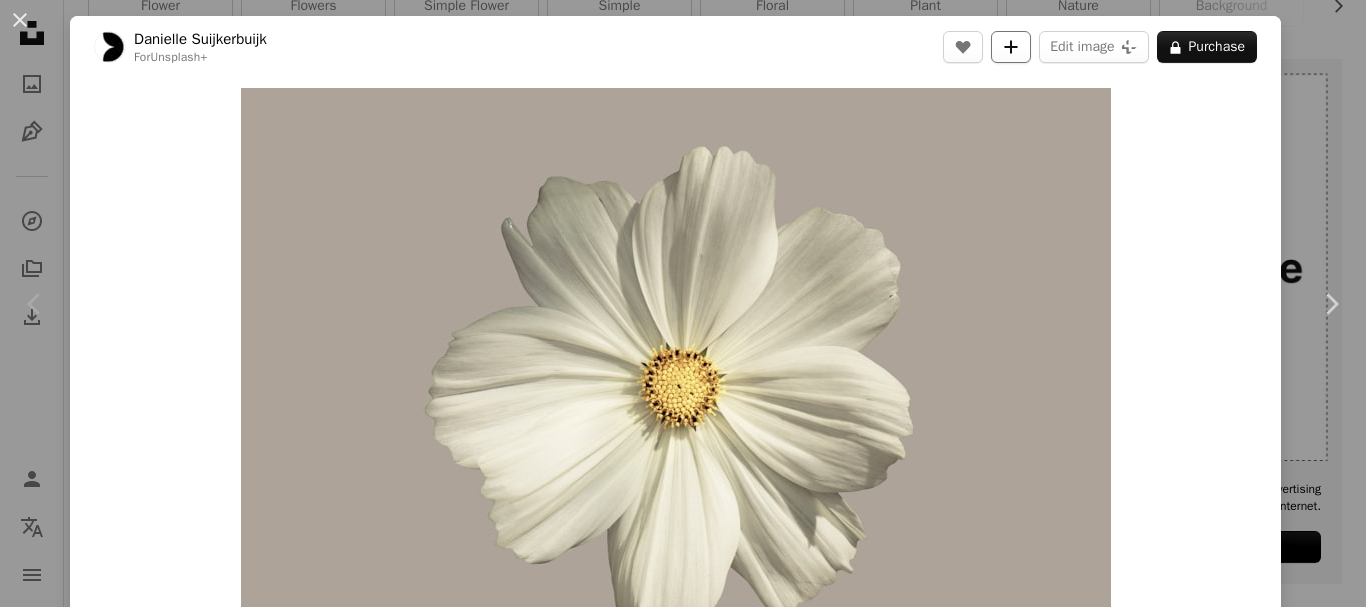 click on "A plus sign" 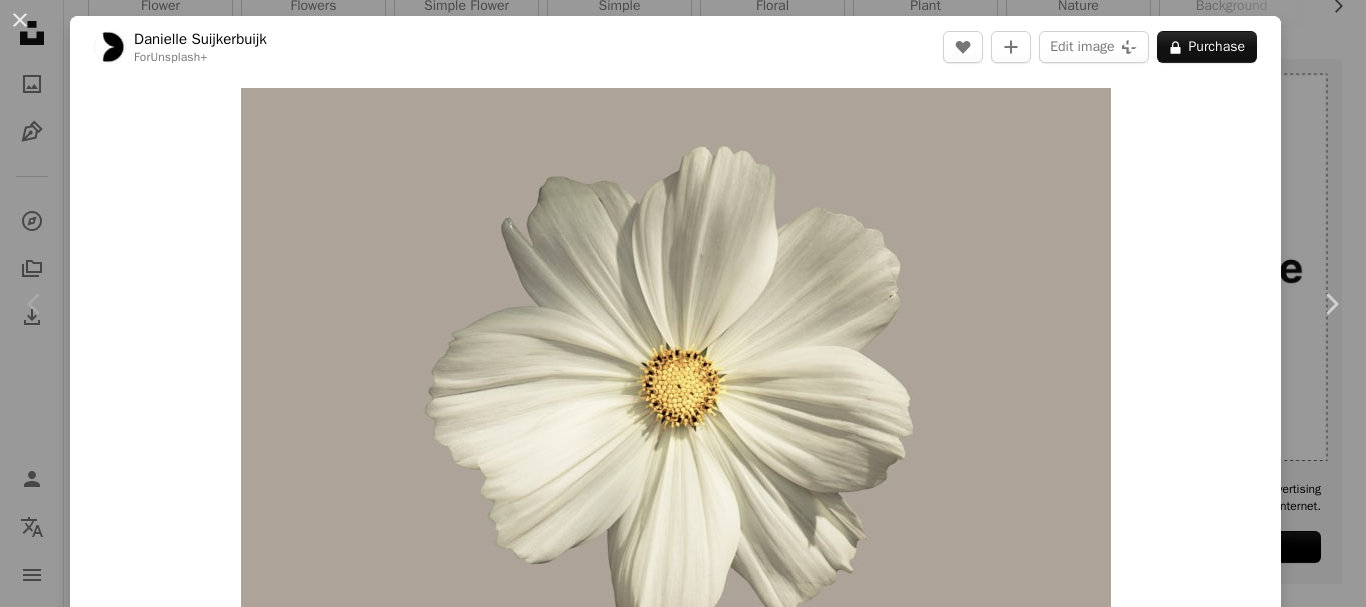 click on "Join Unsplash Already have an account?  Login First name Last name Email Username  (only letters, numbers and underscores) Password  (min. 8 char) Join By joining, you agree to the  Terms  and  Privacy Policy ." at bounding box center (823, 4994) 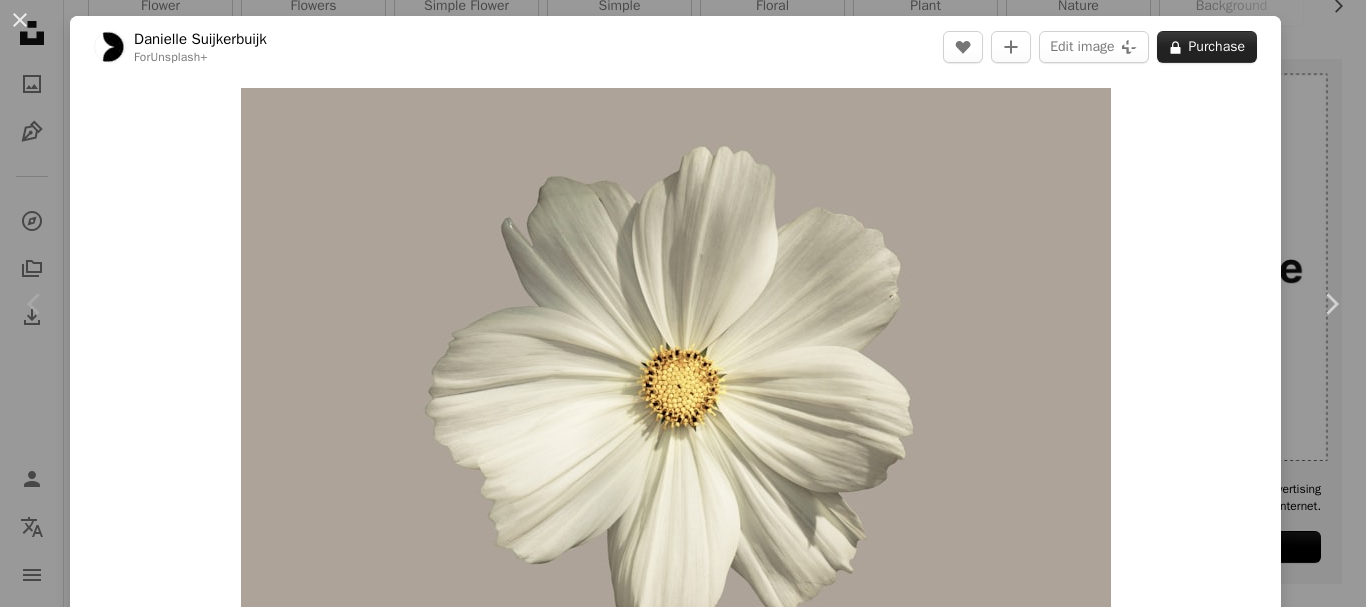drag, startPoint x: 1222, startPoint y: 31, endPoint x: 1212, endPoint y: 43, distance: 15.6205 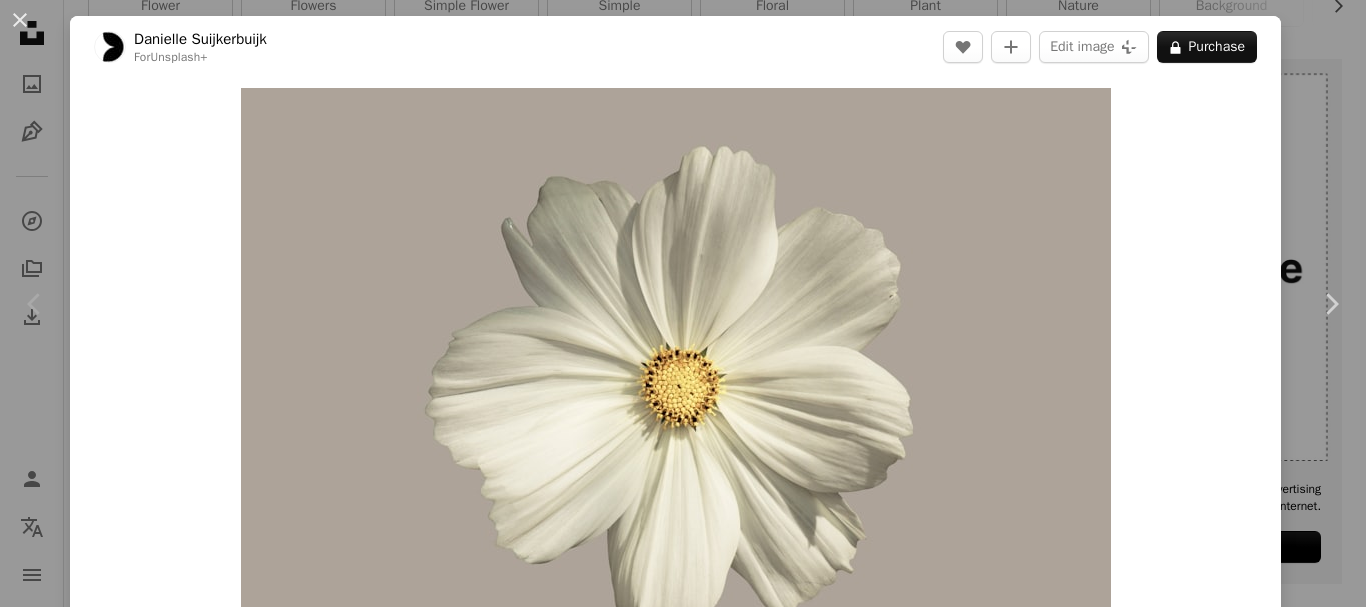 click at bounding box center (425, 4949) 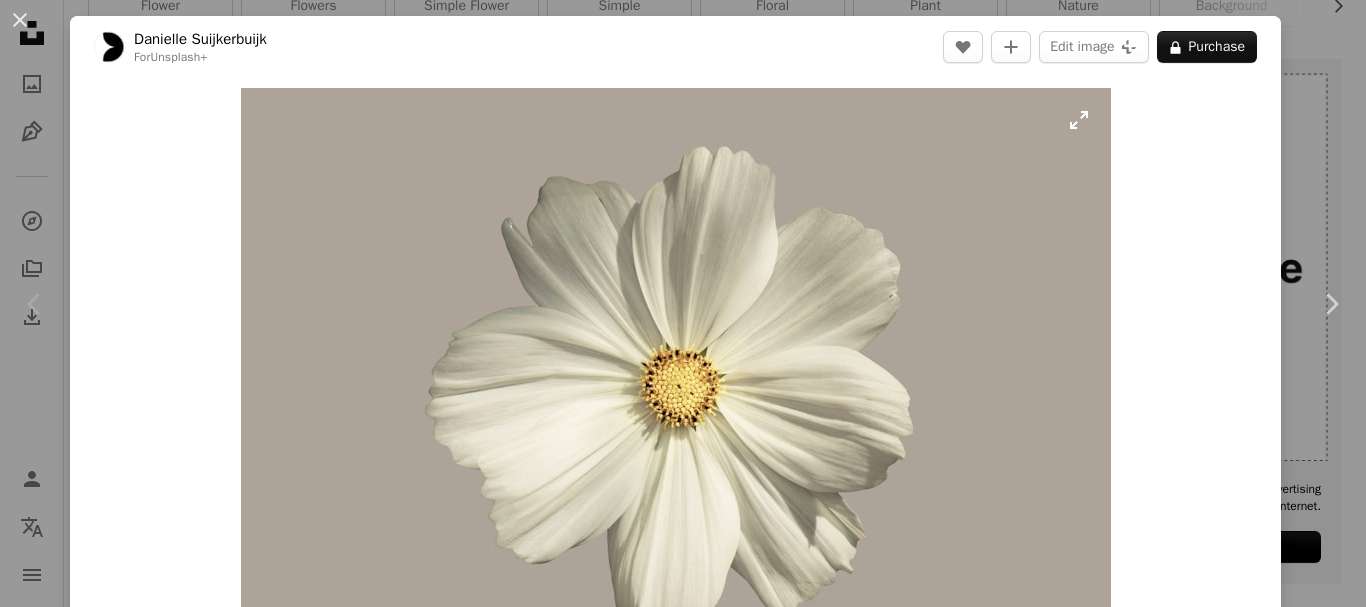 click at bounding box center [676, 378] 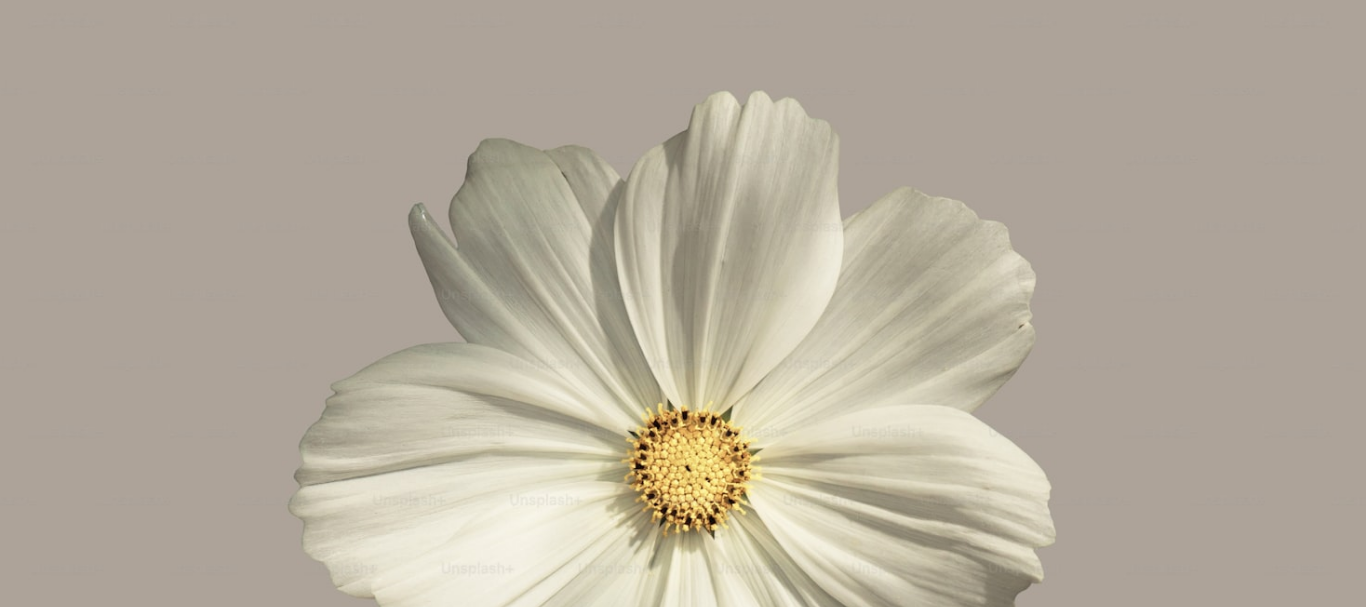 scroll, scrollTop: 143, scrollLeft: 0, axis: vertical 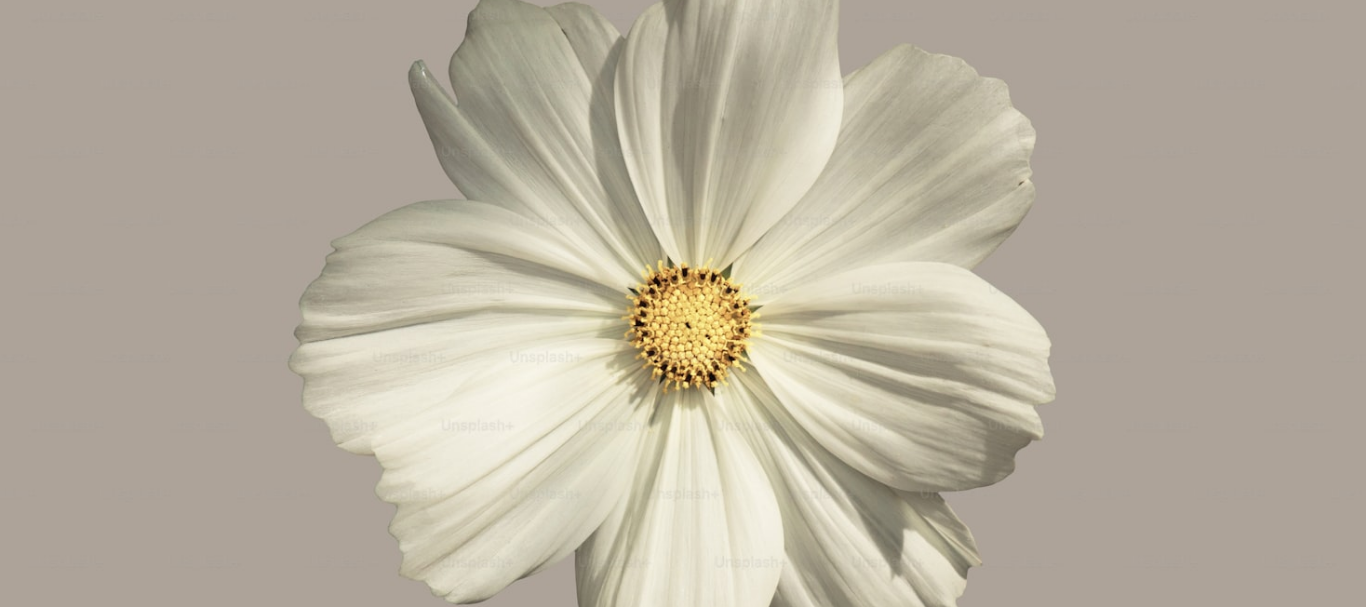click at bounding box center (683, 312) 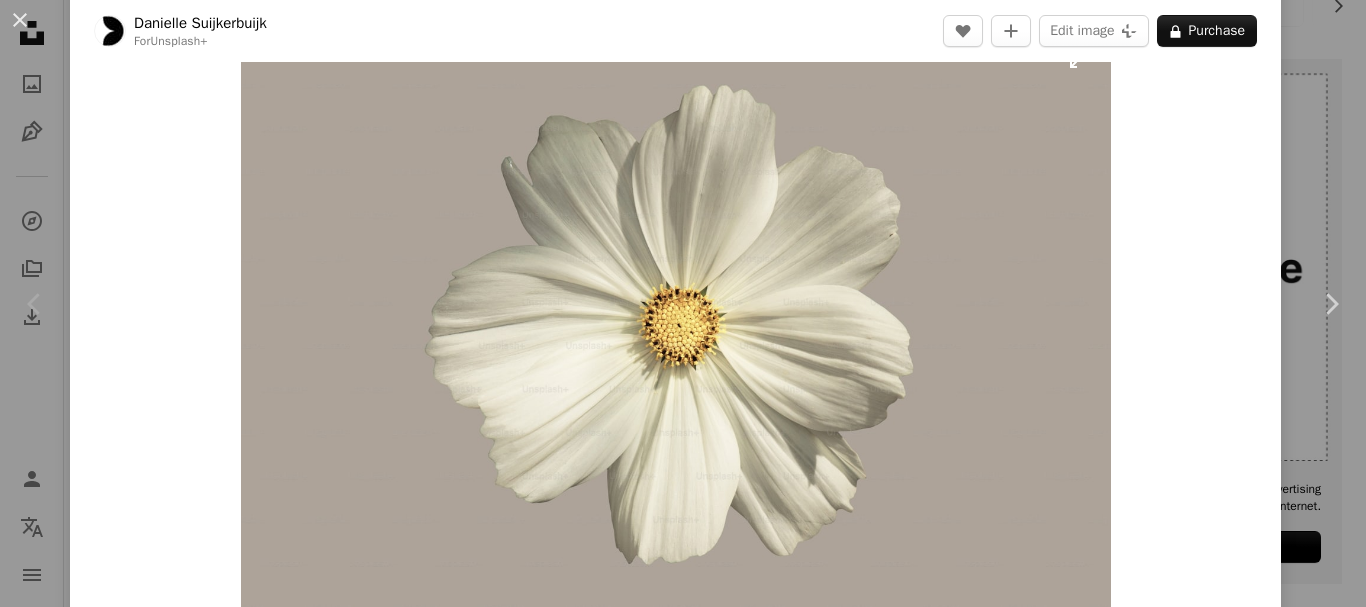 click at bounding box center (676, 317) 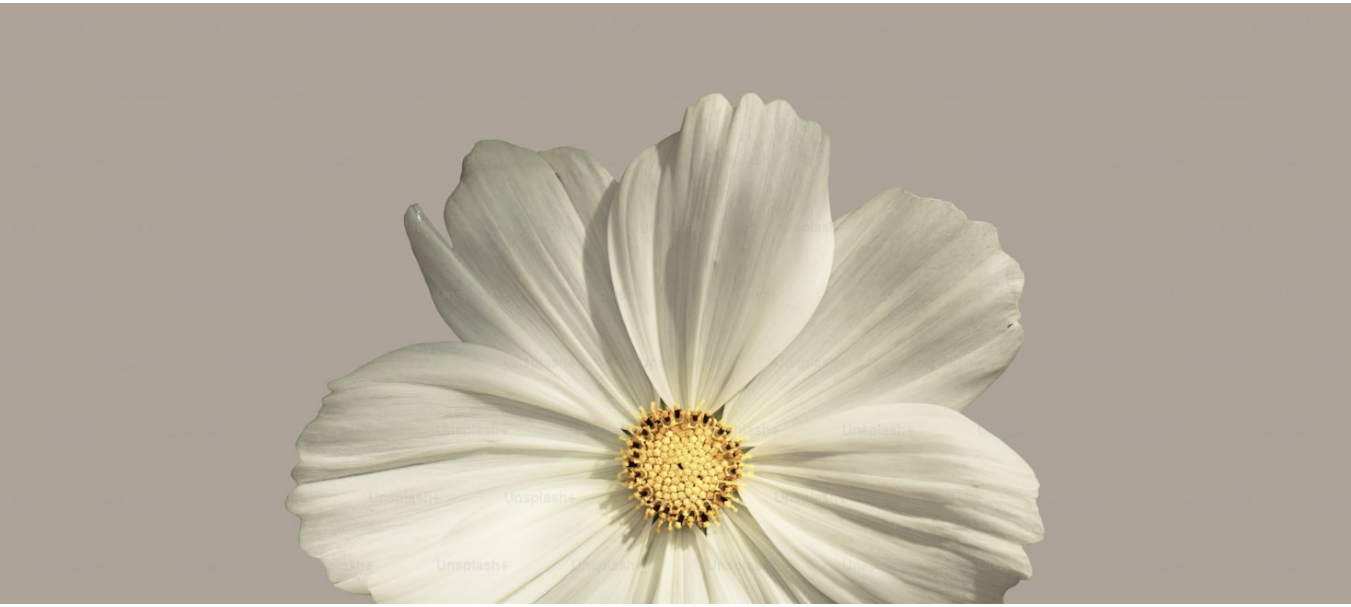 scroll, scrollTop: 143, scrollLeft: 0, axis: vertical 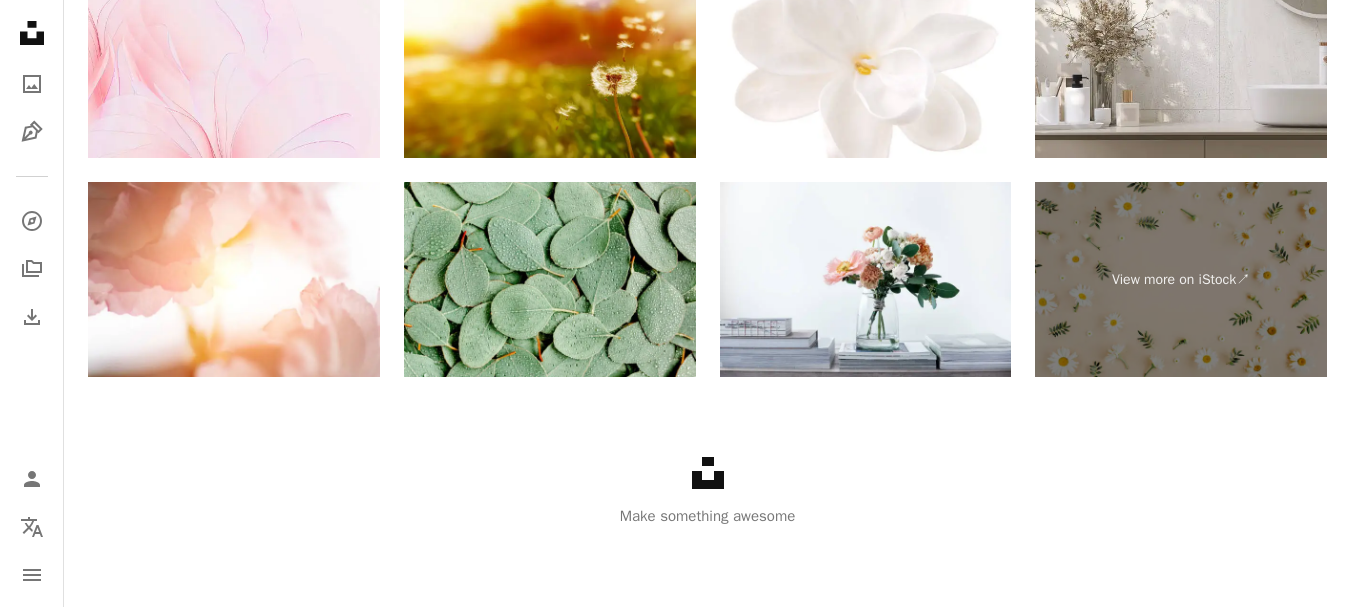 drag, startPoint x: 729, startPoint y: 478, endPoint x: 716, endPoint y: 479, distance: 13.038404 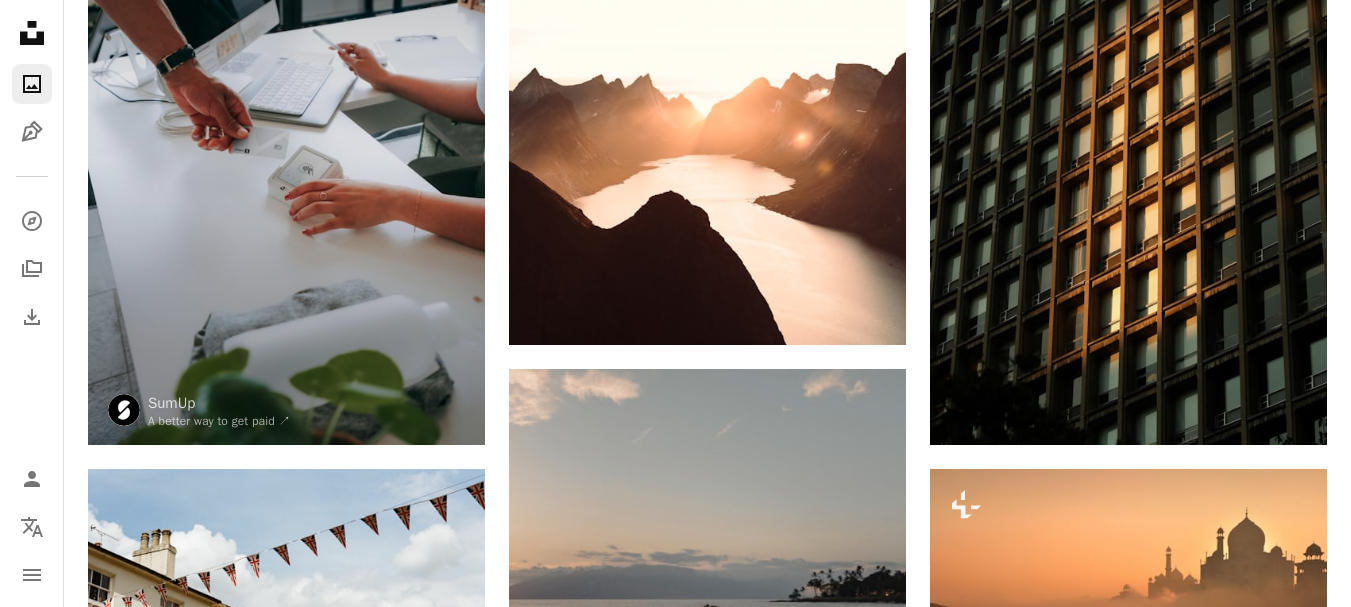scroll, scrollTop: 680, scrollLeft: 0, axis: vertical 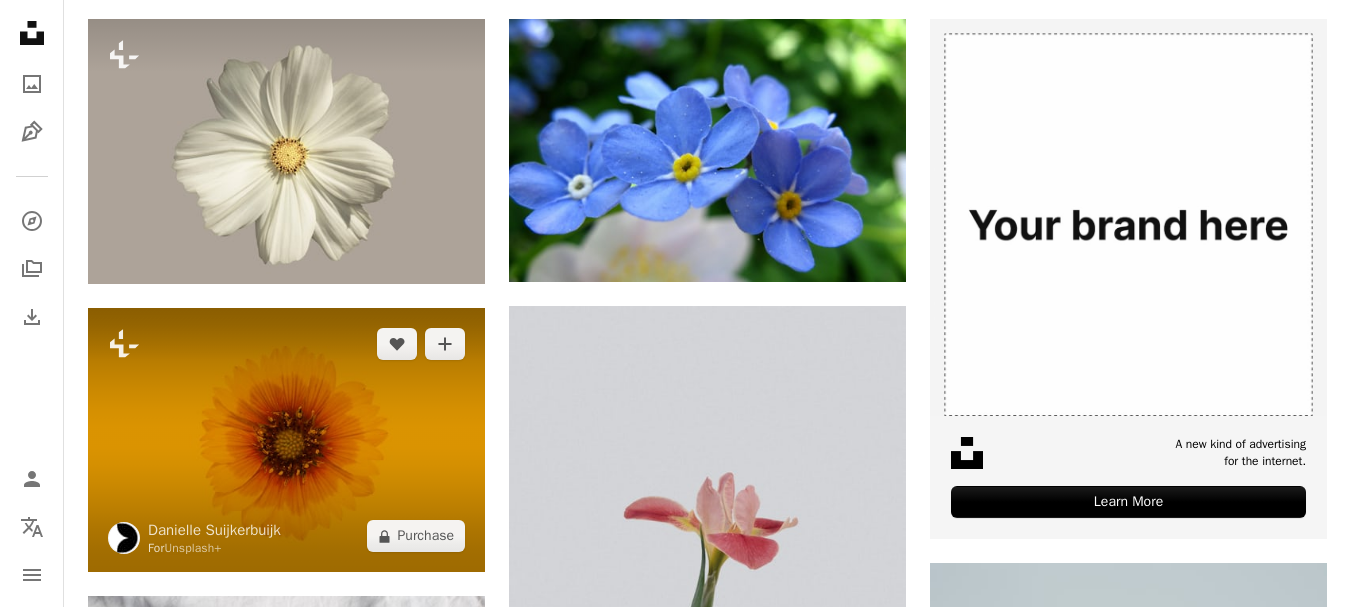 click at bounding box center [286, 440] 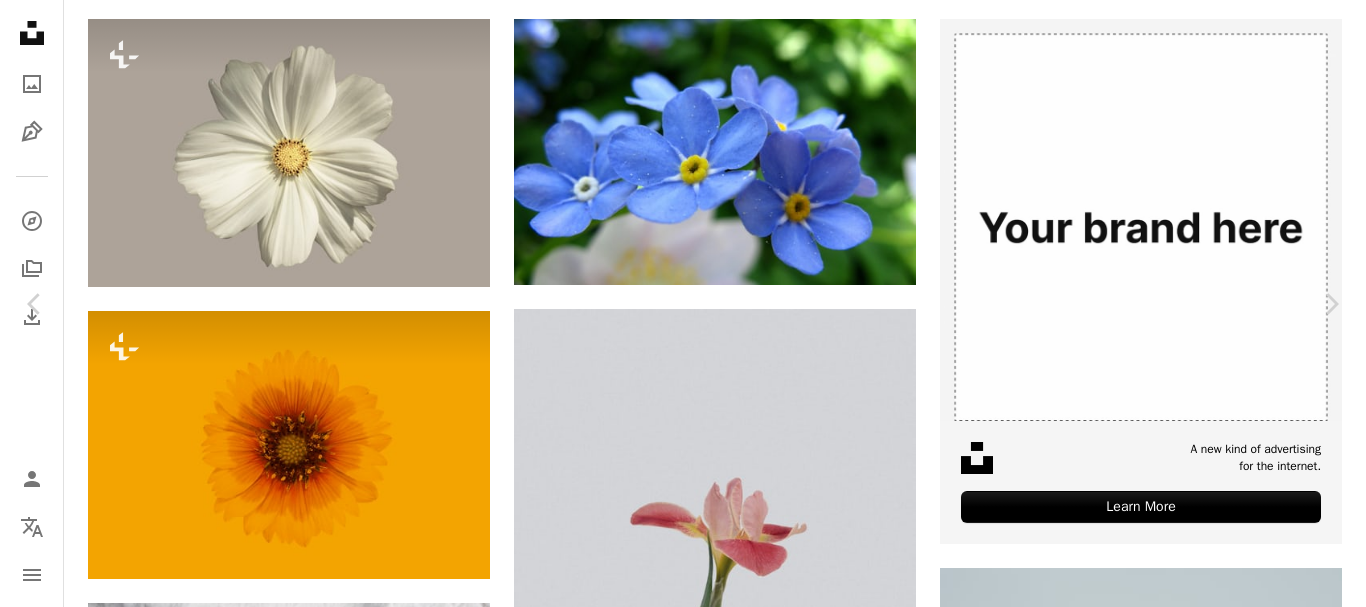 click on "A heart" at bounding box center (963, 4549) 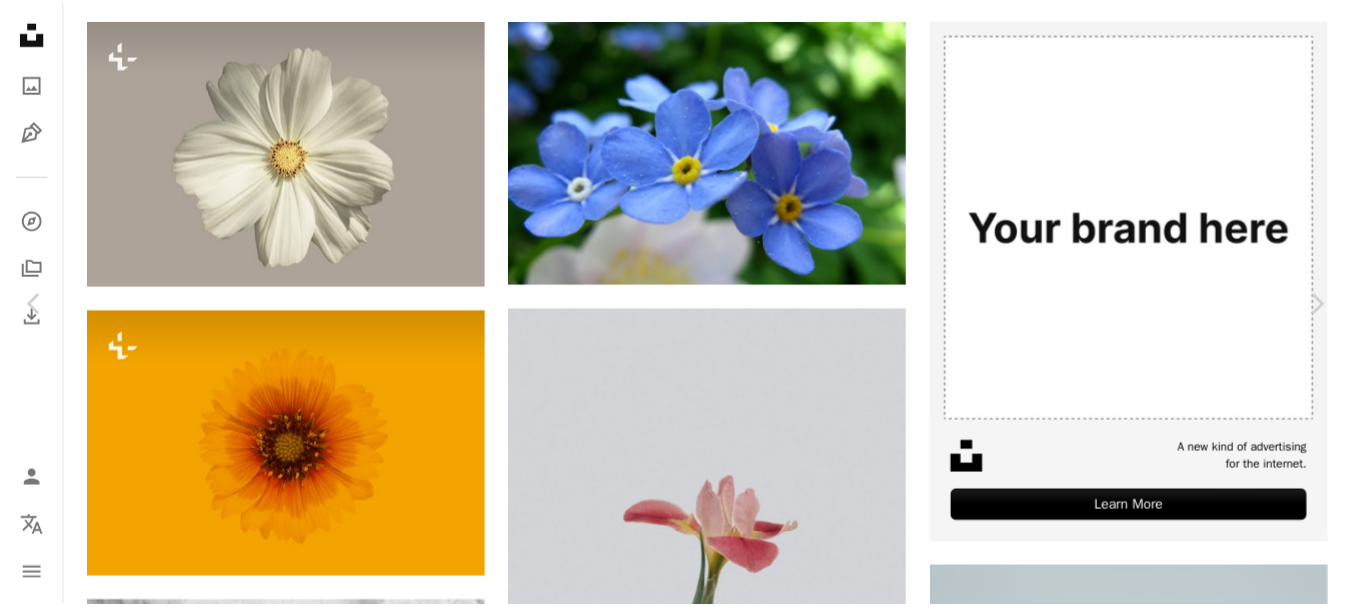 scroll, scrollTop: 0, scrollLeft: 0, axis: both 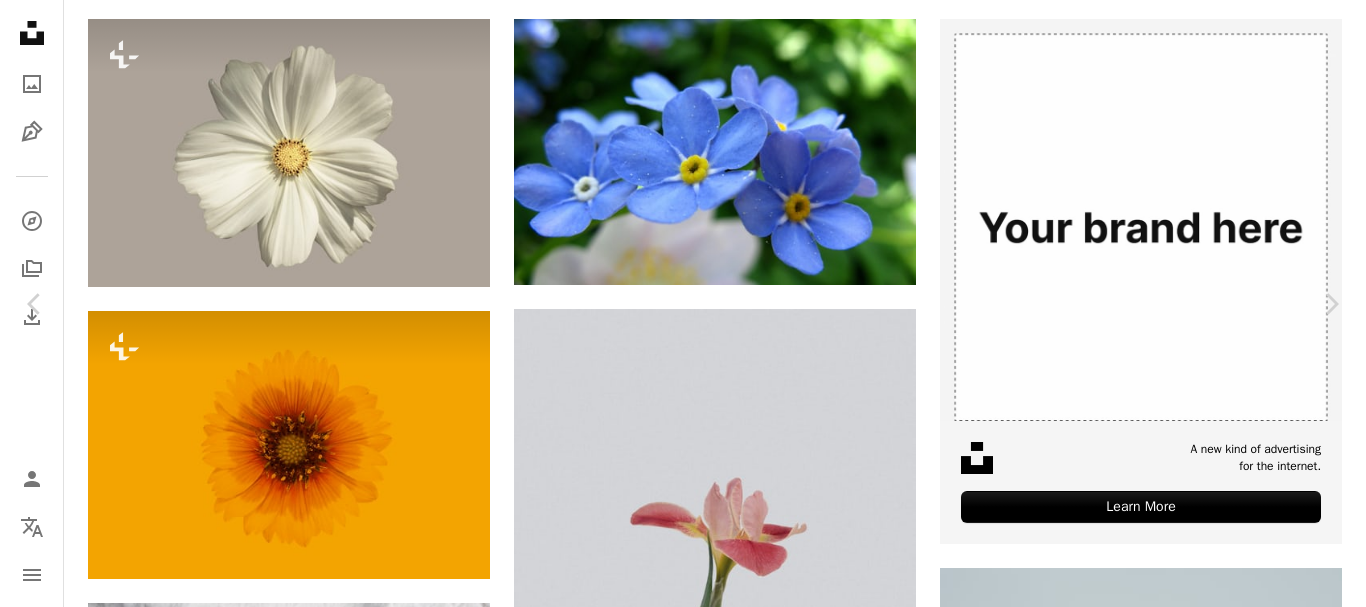 click on "**********" at bounding box center [683, 4805] 